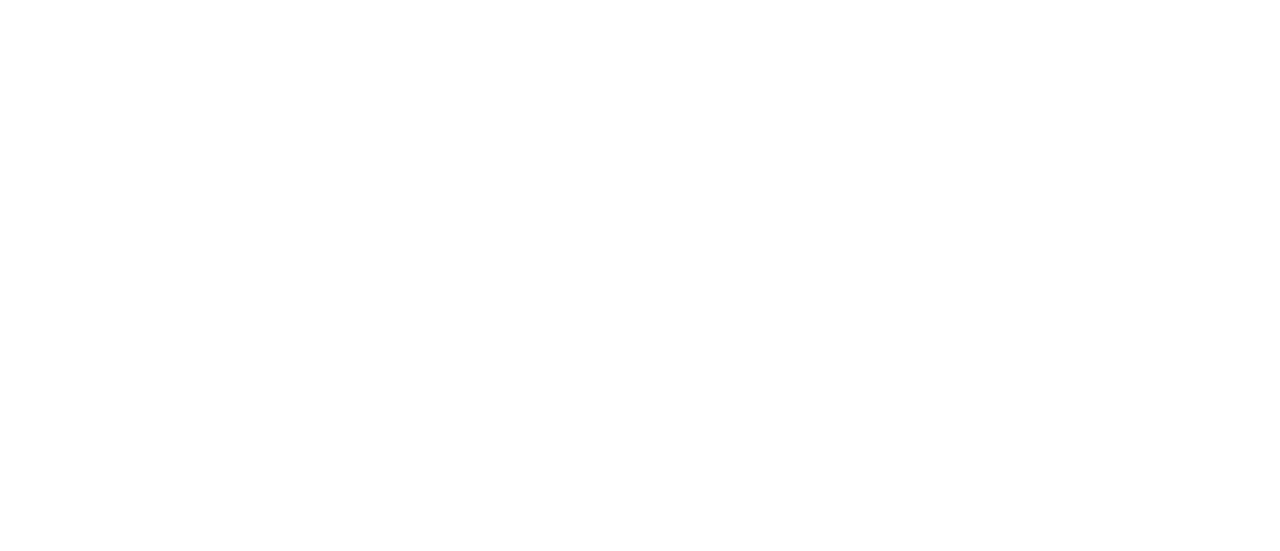 scroll, scrollTop: 0, scrollLeft: 0, axis: both 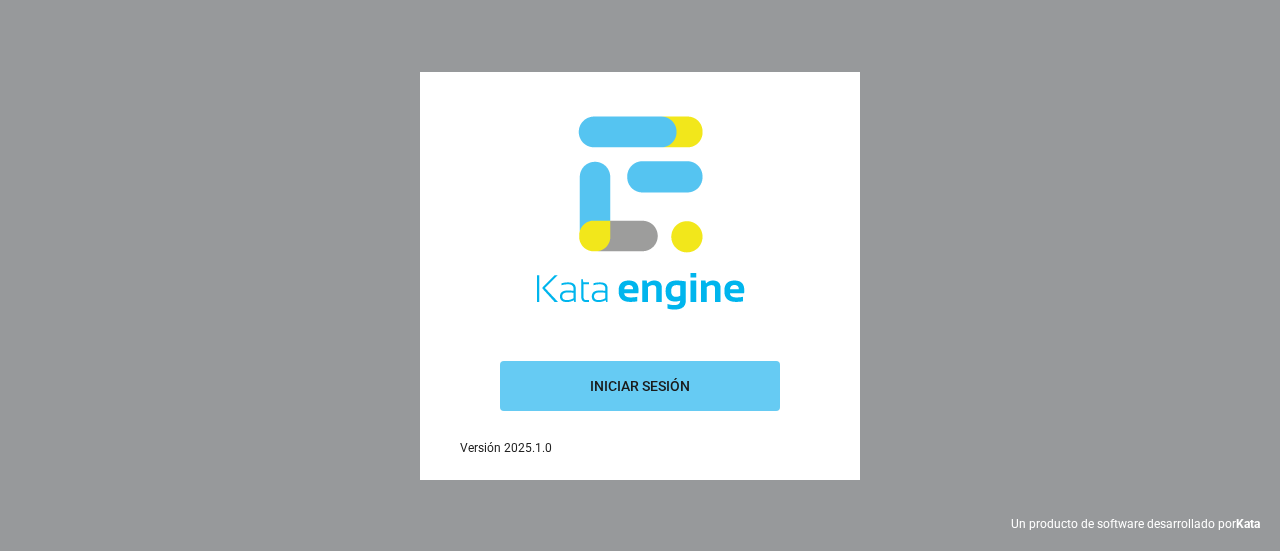 click on "Iniciar sesión" at bounding box center [640, 386] 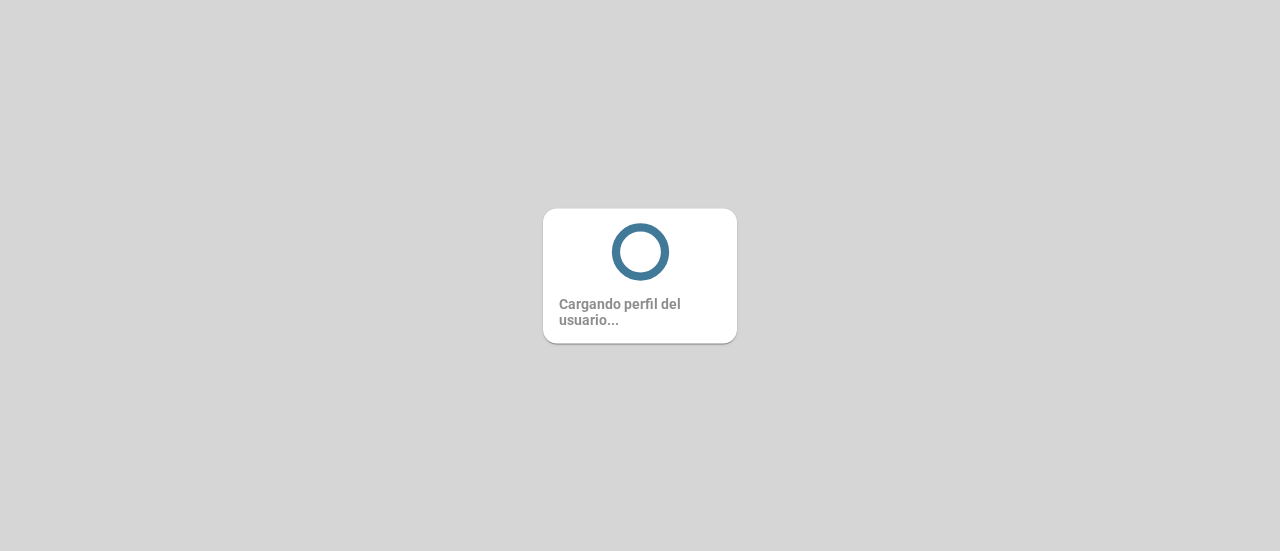 scroll, scrollTop: 0, scrollLeft: 0, axis: both 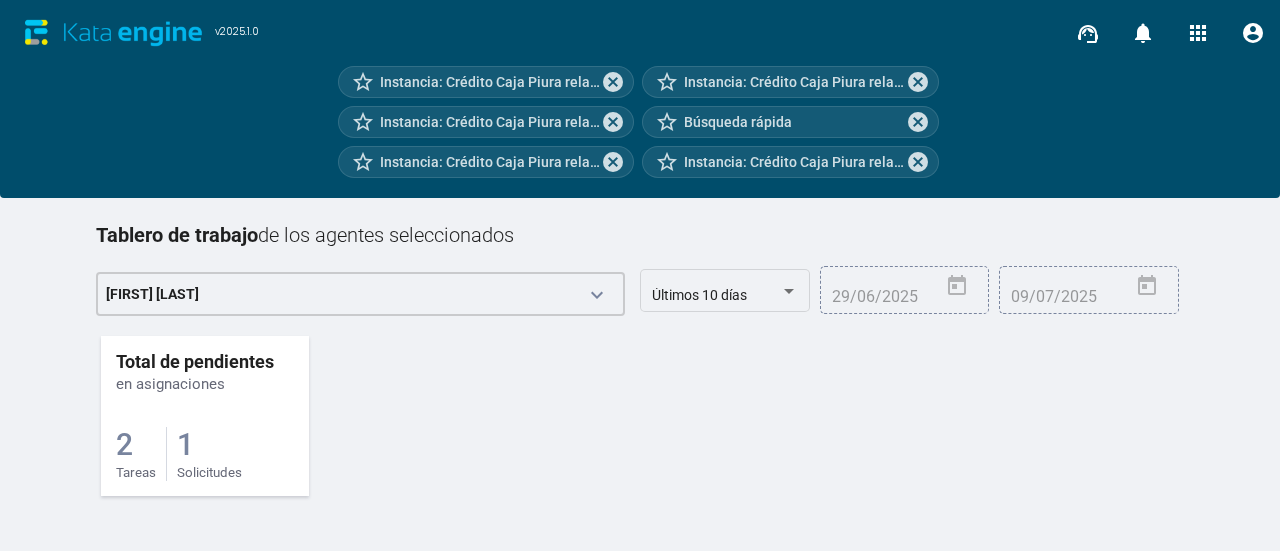 click on "[NUMBER] Tareas" at bounding box center (141, 454) 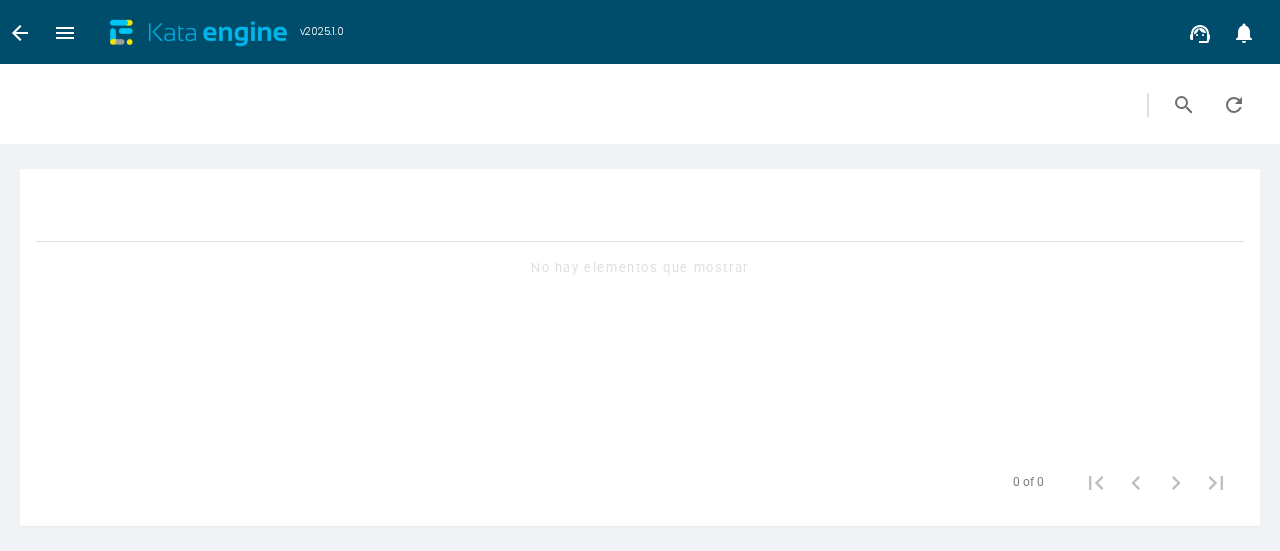 scroll, scrollTop: 0, scrollLeft: 0, axis: both 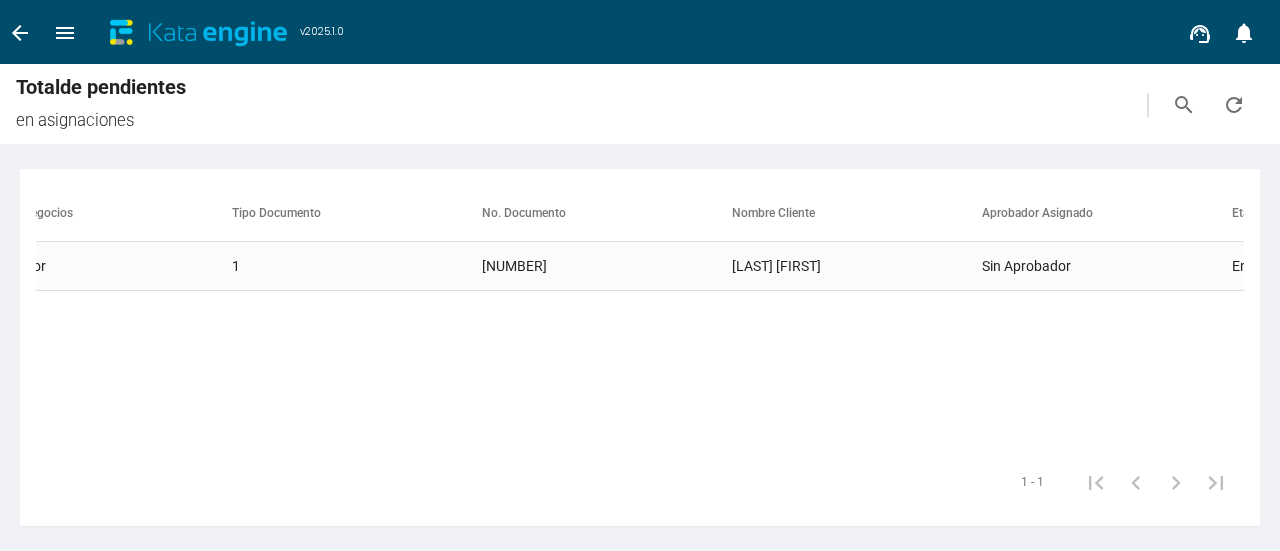 click on "[LAST] [FIRST]" at bounding box center (857, 266) 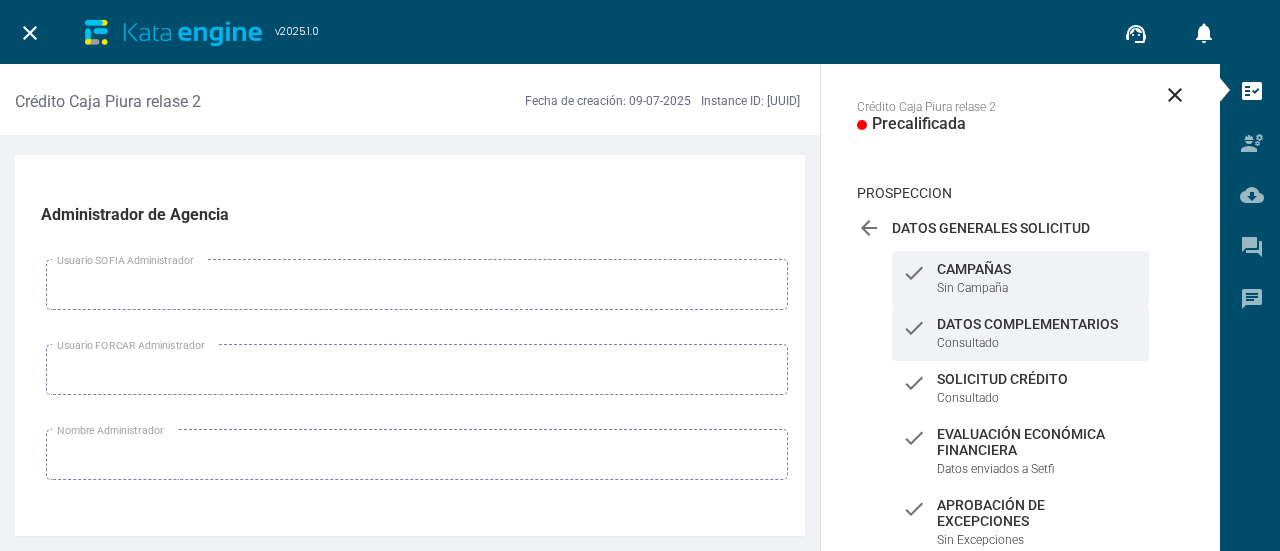 click on "check Datos Complementarios Consultado" at bounding box center (1020, 278) 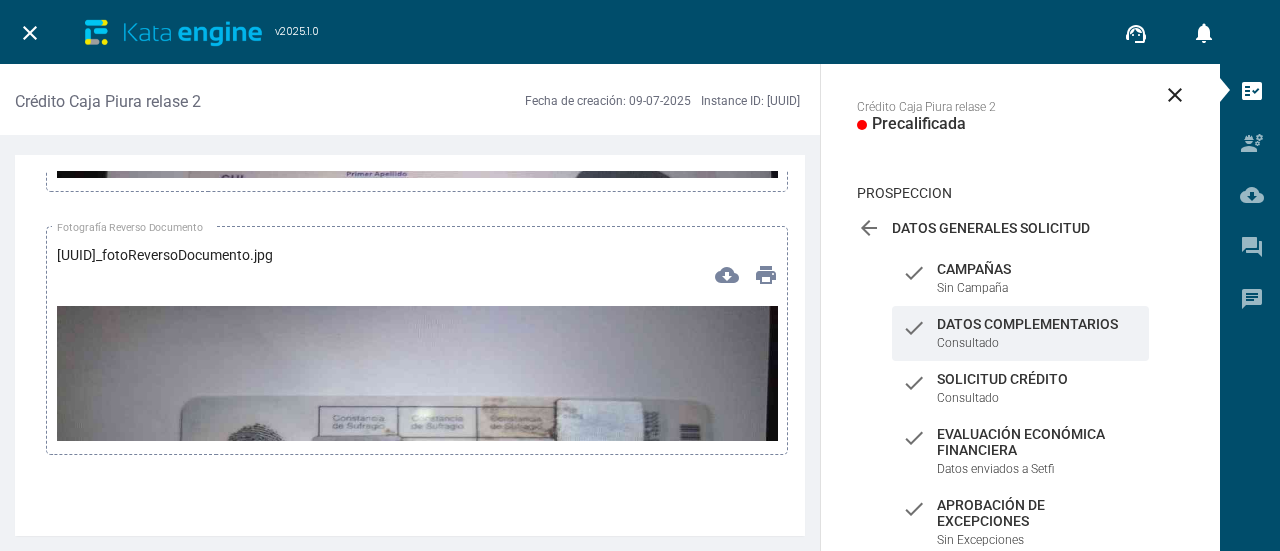 scroll, scrollTop: 6000, scrollLeft: 0, axis: vertical 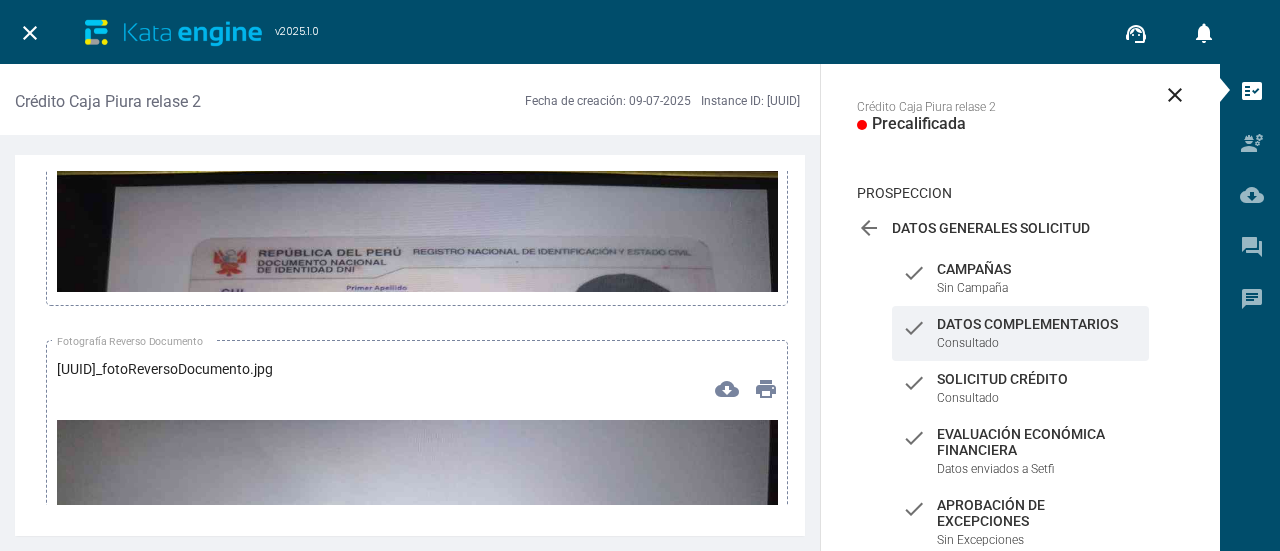 click at bounding box center (417, 360) 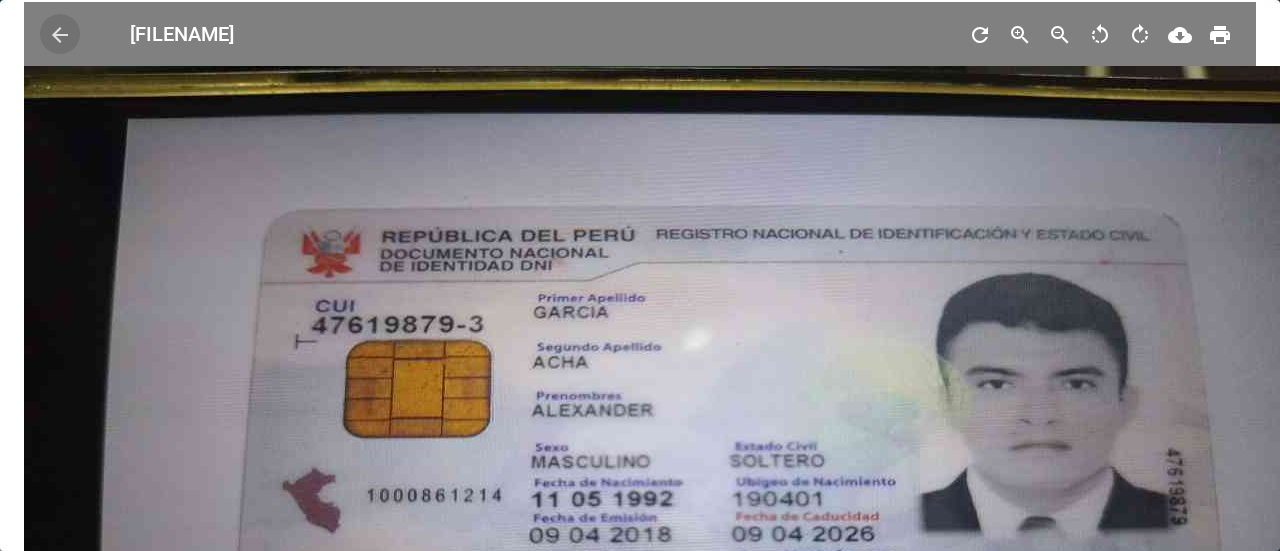 scroll, scrollTop: 0, scrollLeft: 0, axis: both 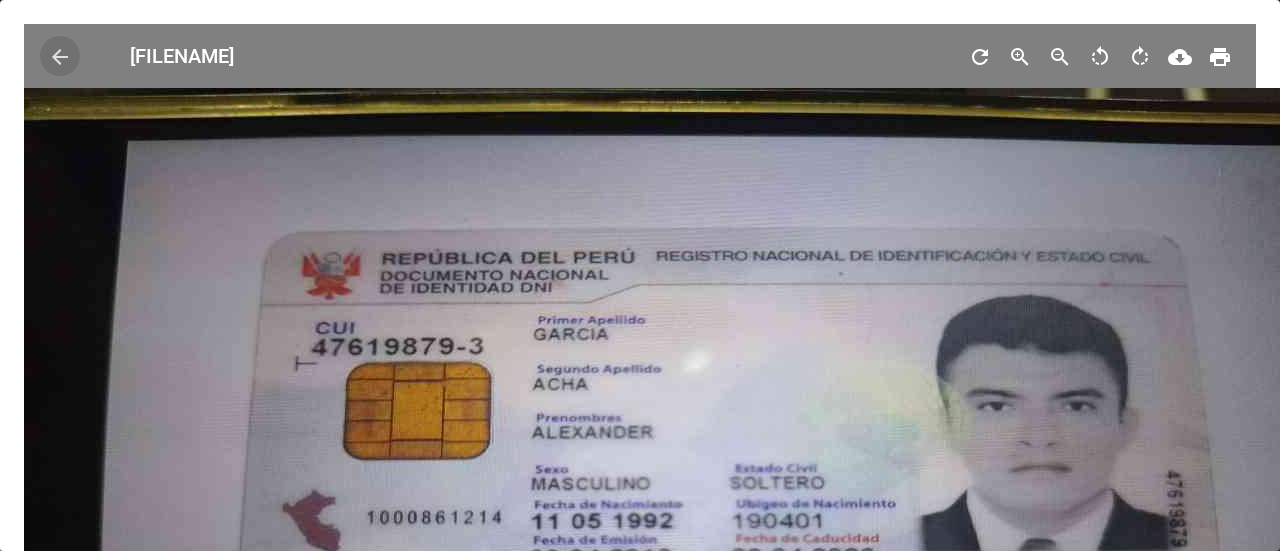 click on "arrow_back" at bounding box center (60, 56) 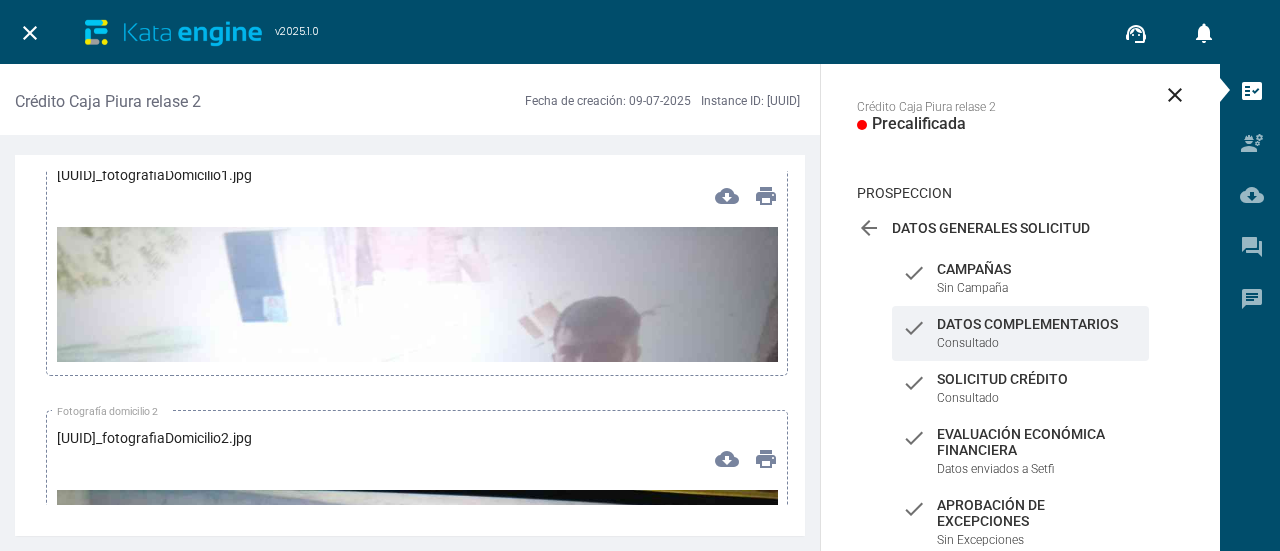 scroll, scrollTop: 8300, scrollLeft: 0, axis: vertical 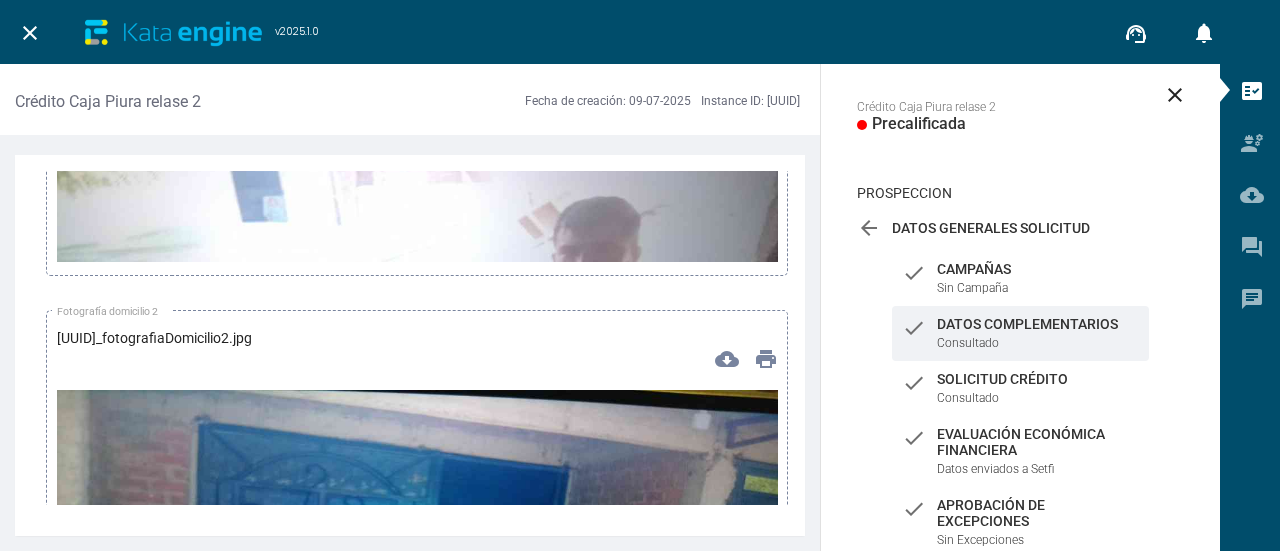 click at bounding box center [417, 330] 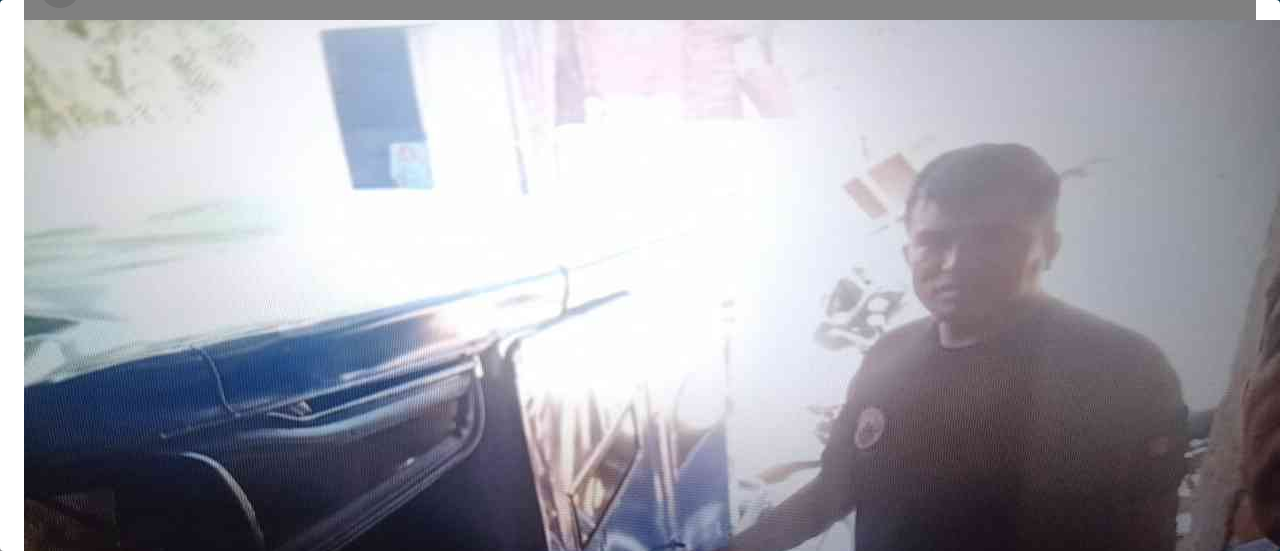 scroll, scrollTop: 0, scrollLeft: 0, axis: both 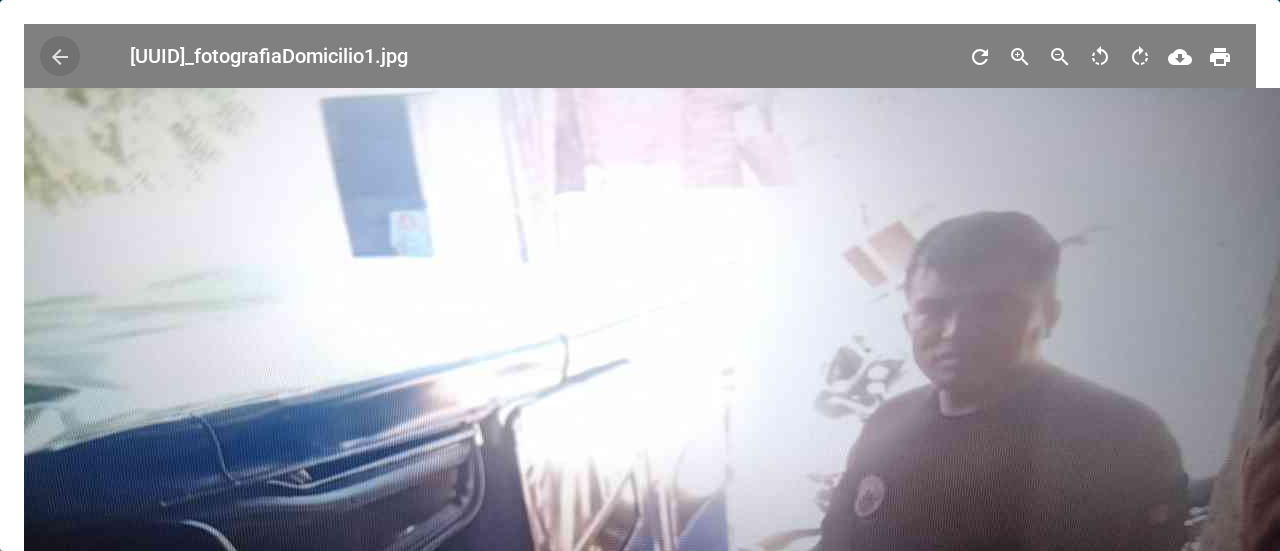 click on "arrow_back" at bounding box center (60, 56) 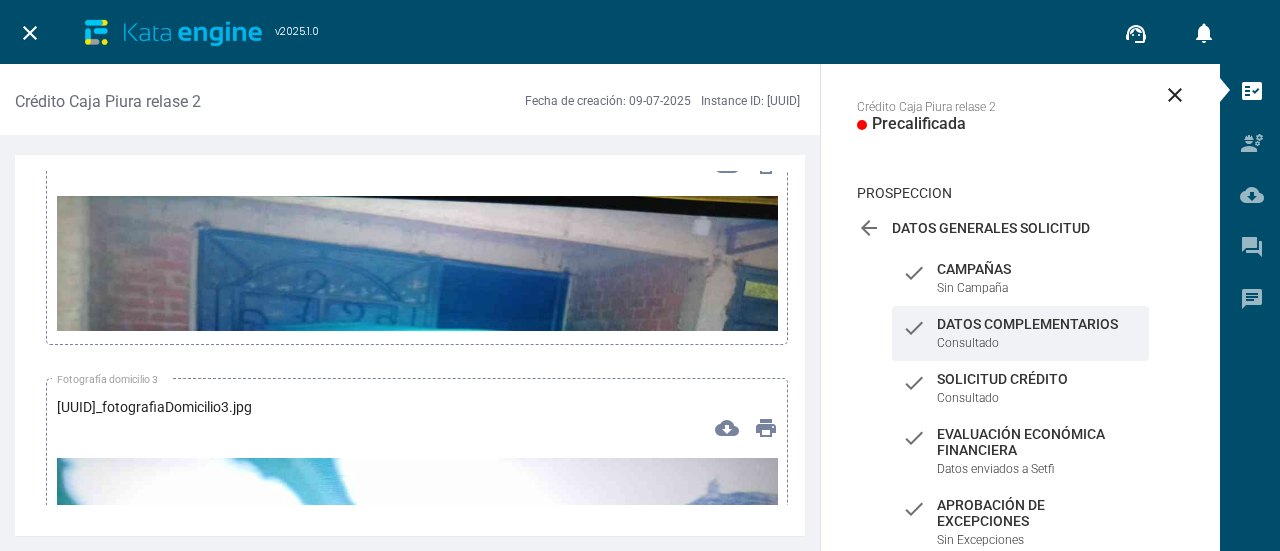 scroll, scrollTop: 8500, scrollLeft: 0, axis: vertical 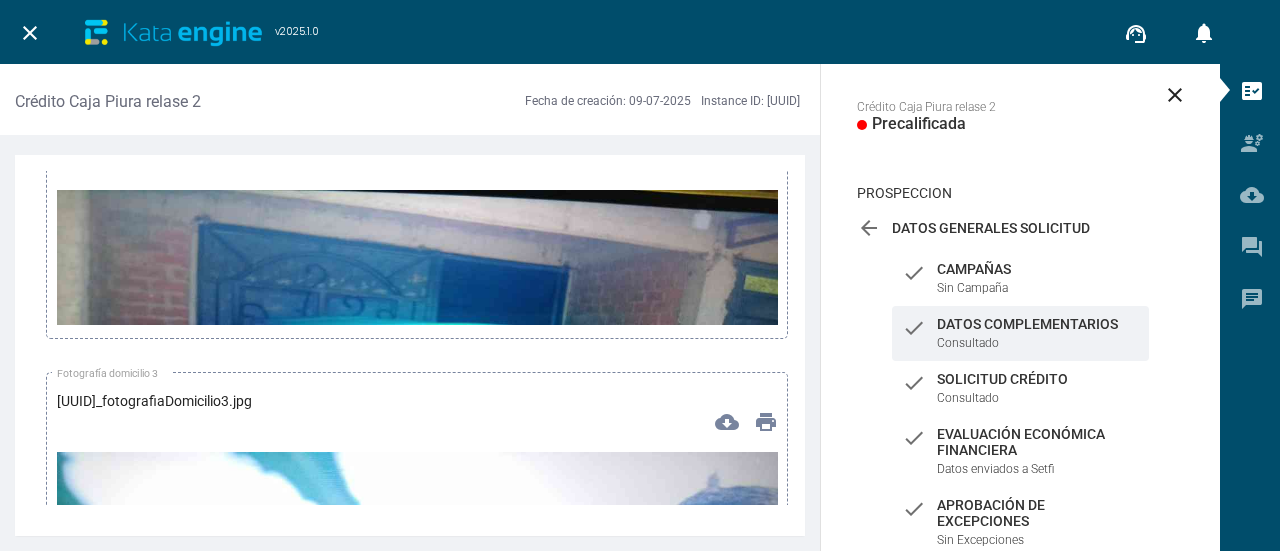 click at bounding box center (417, 393) 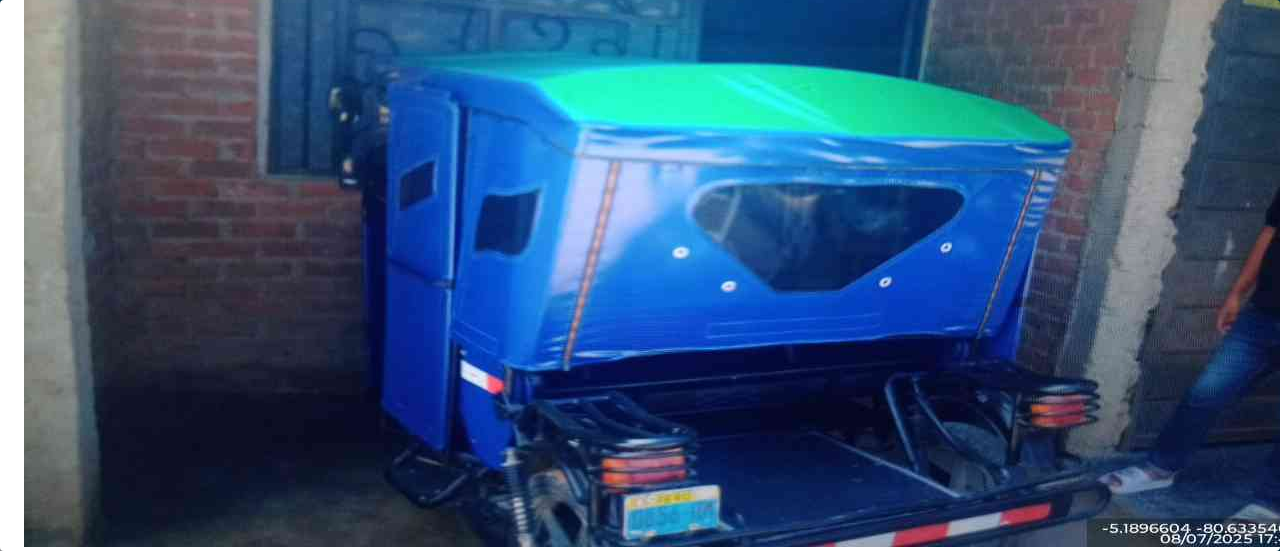 scroll, scrollTop: 0, scrollLeft: 0, axis: both 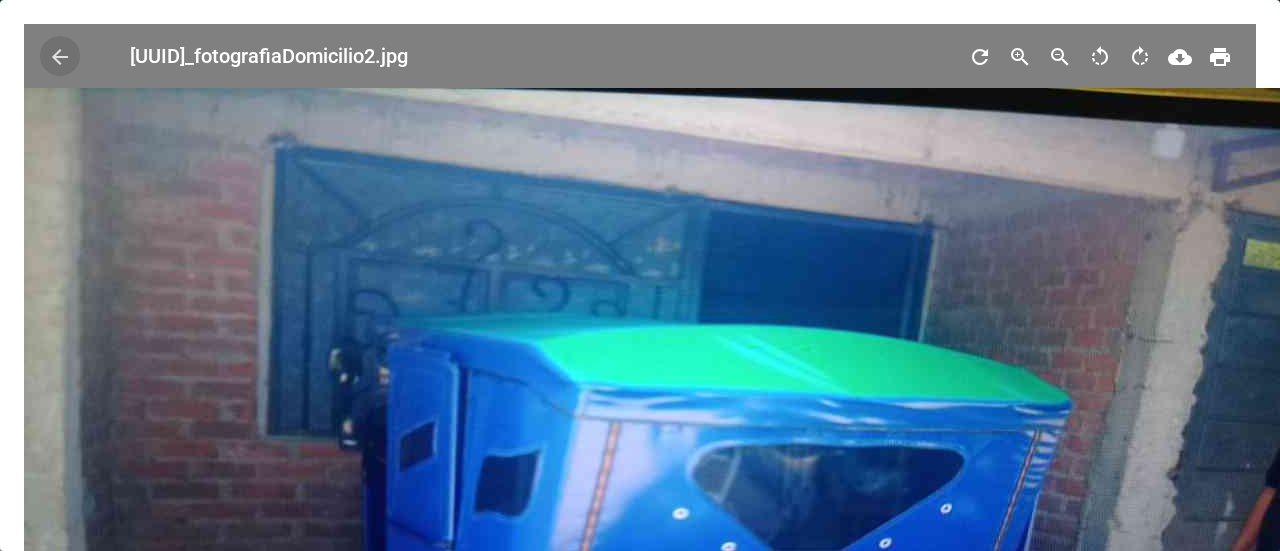 click on "arrow_back" at bounding box center (60, 56) 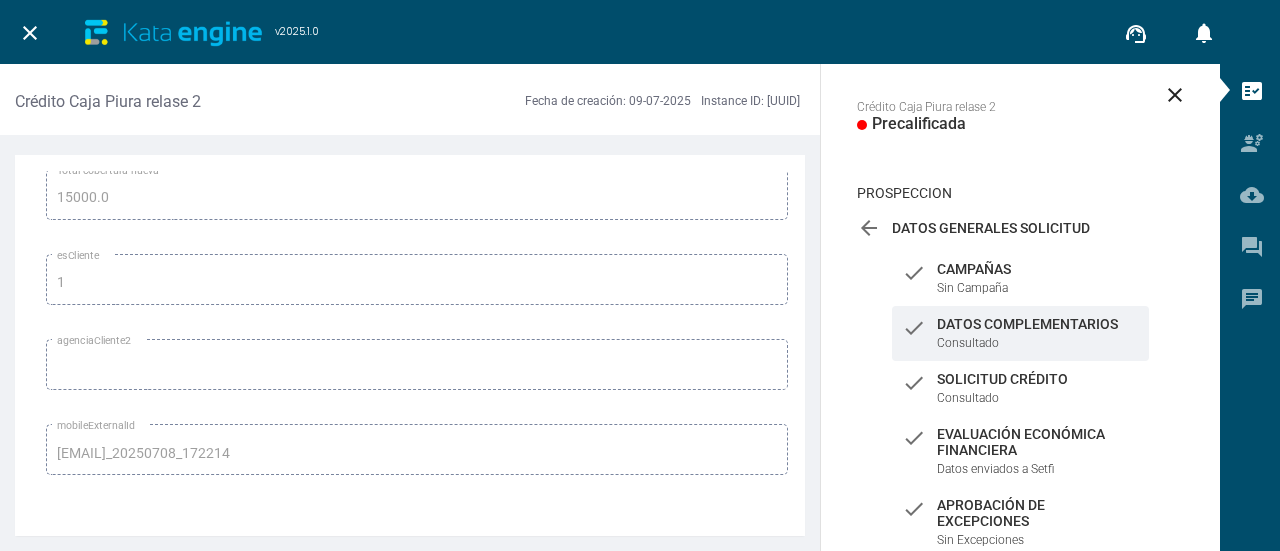 scroll, scrollTop: 17993, scrollLeft: 0, axis: vertical 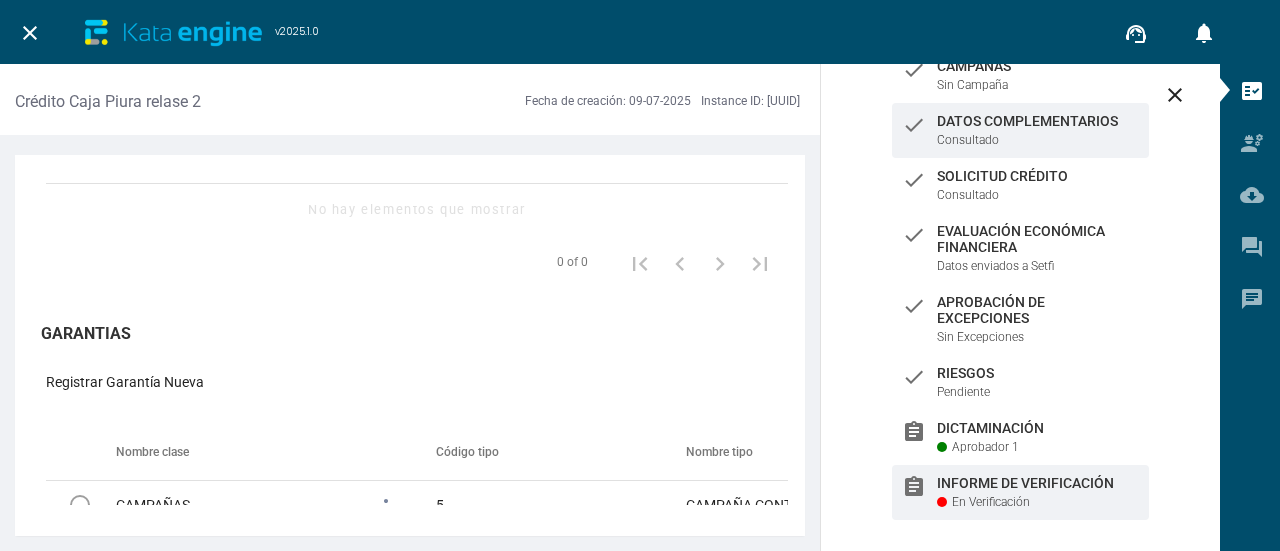 click on "assignment Informe de Verificación En Verificación" at bounding box center [1020, 75] 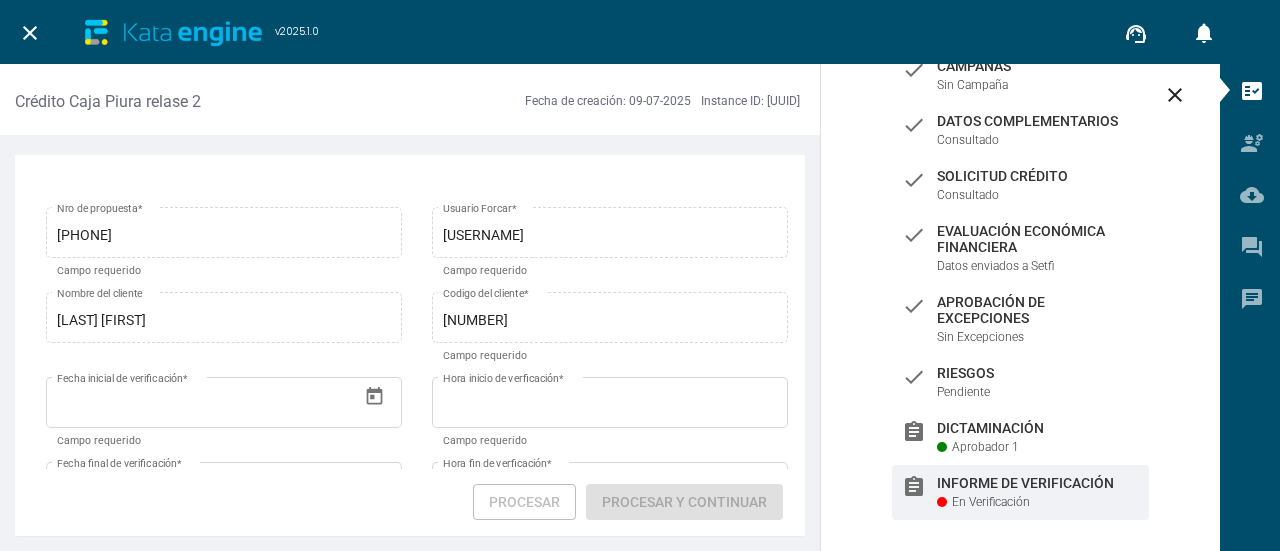 scroll, scrollTop: 200, scrollLeft: 0, axis: vertical 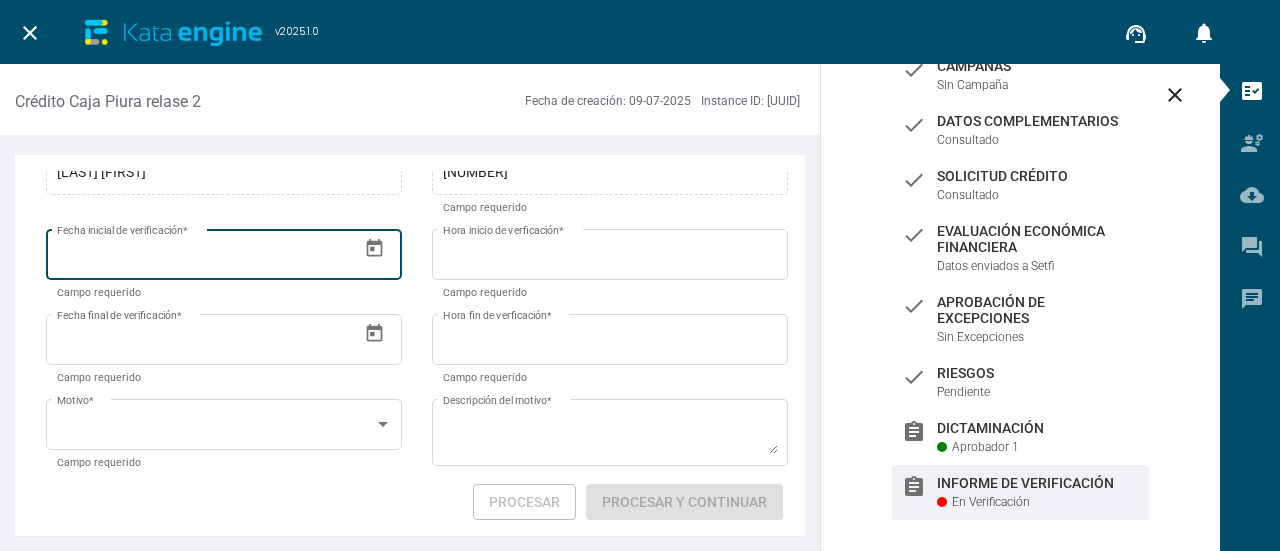 click at bounding box center [374, 248] 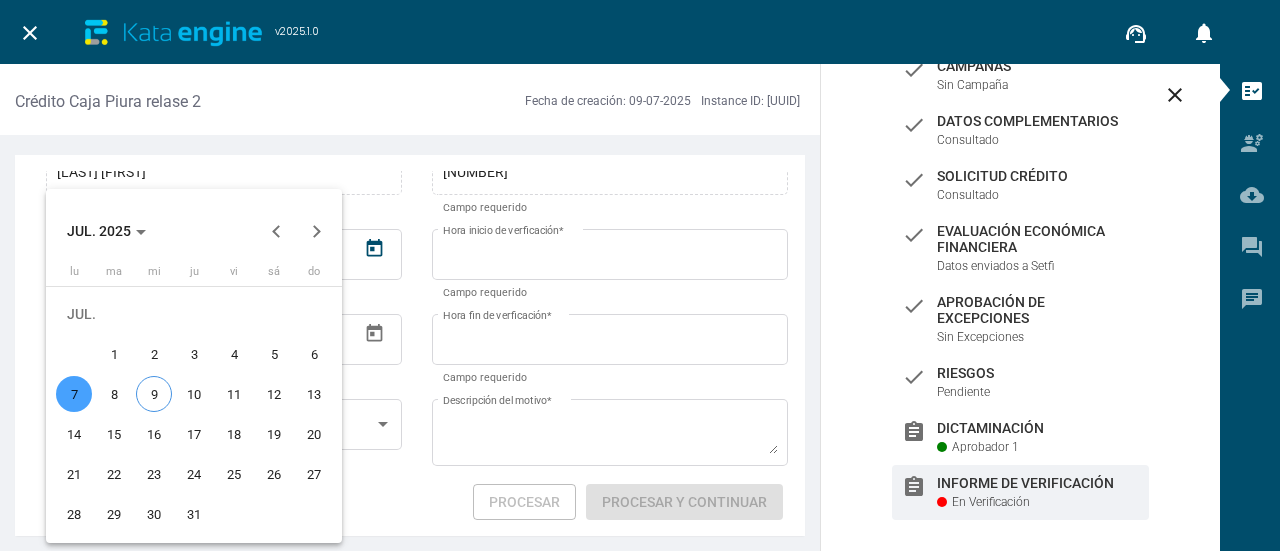 click on "7" at bounding box center [74, 394] 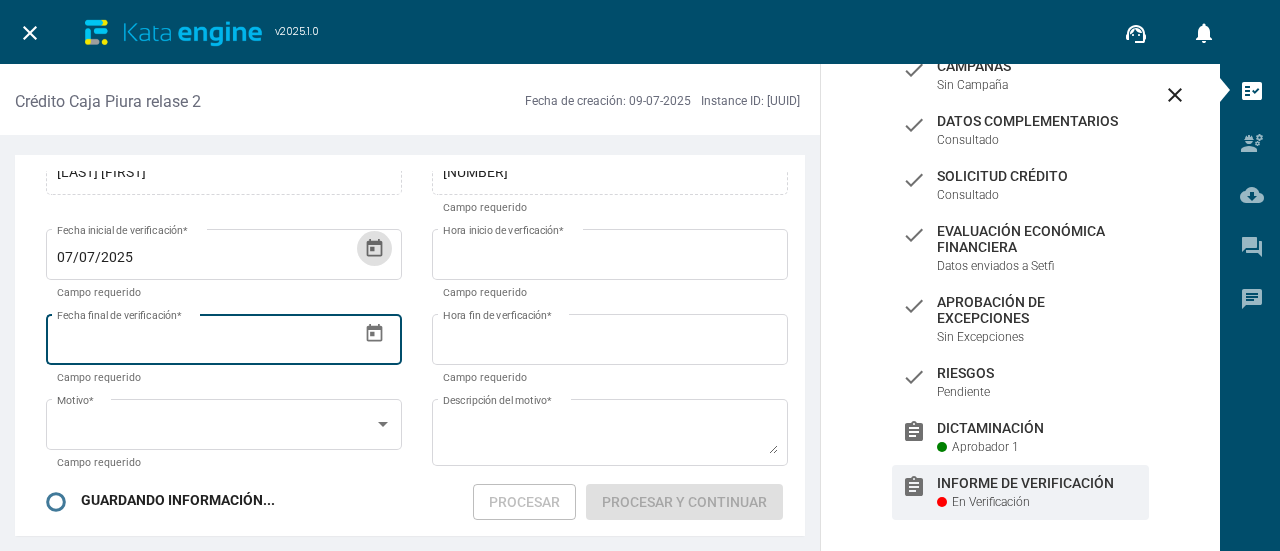 click at bounding box center [374, 333] 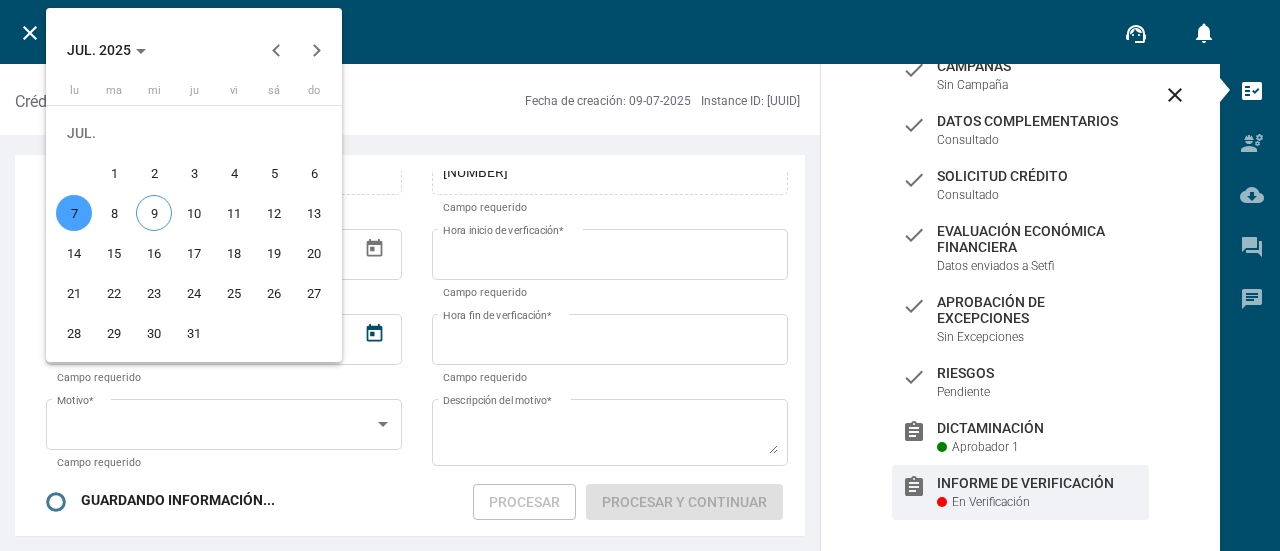 click on "7" at bounding box center (74, 213) 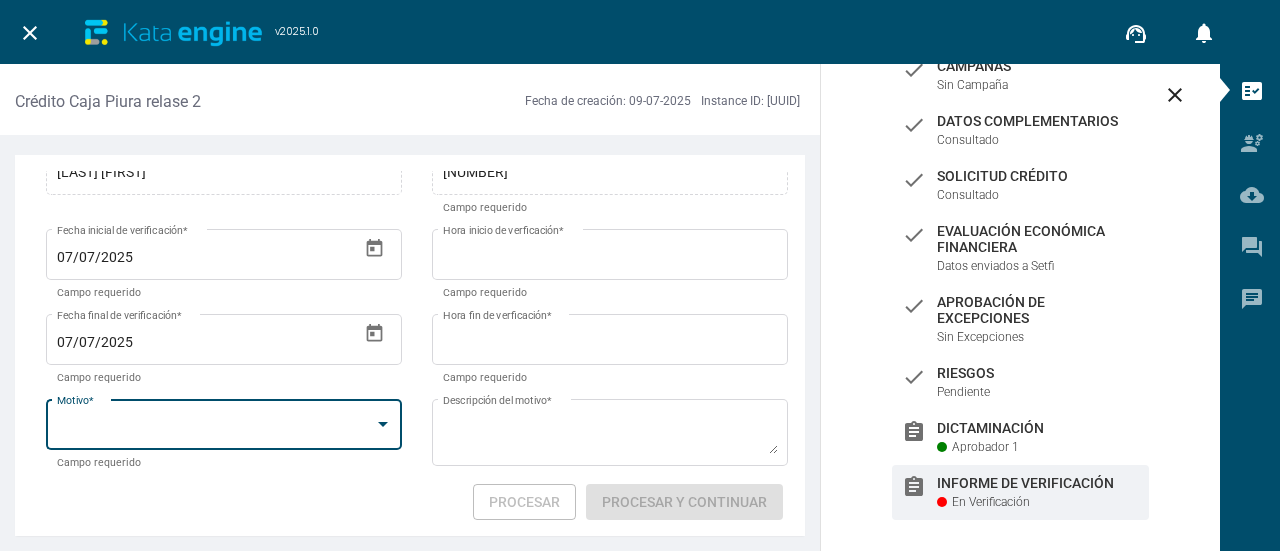click at bounding box center [383, 424] 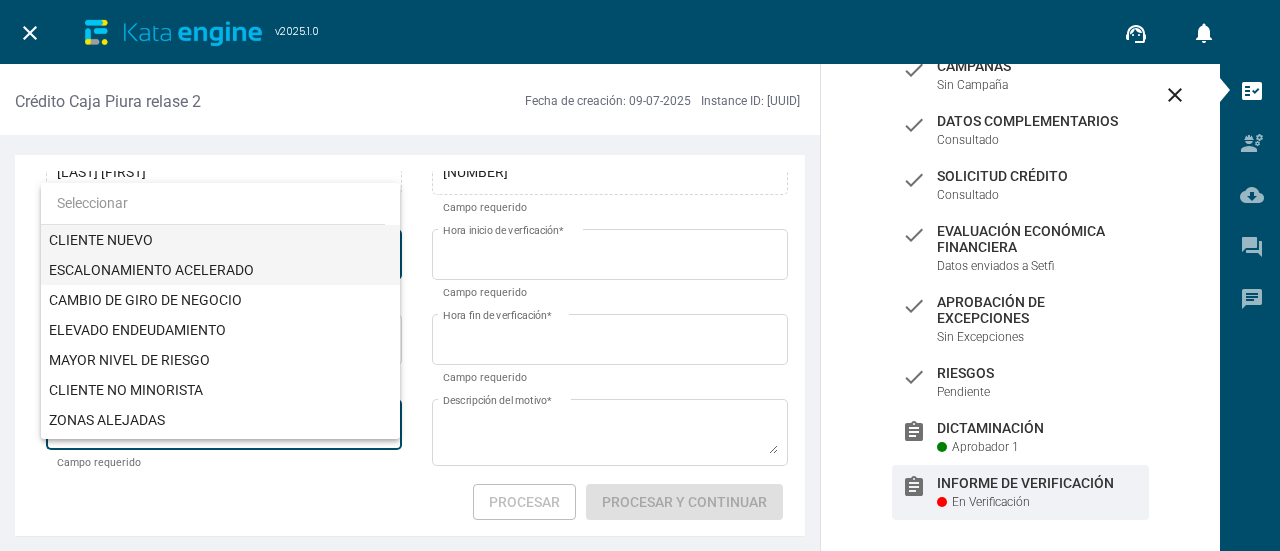 click on "ESCALONAMIENTO ACELERADO" at bounding box center [220, 270] 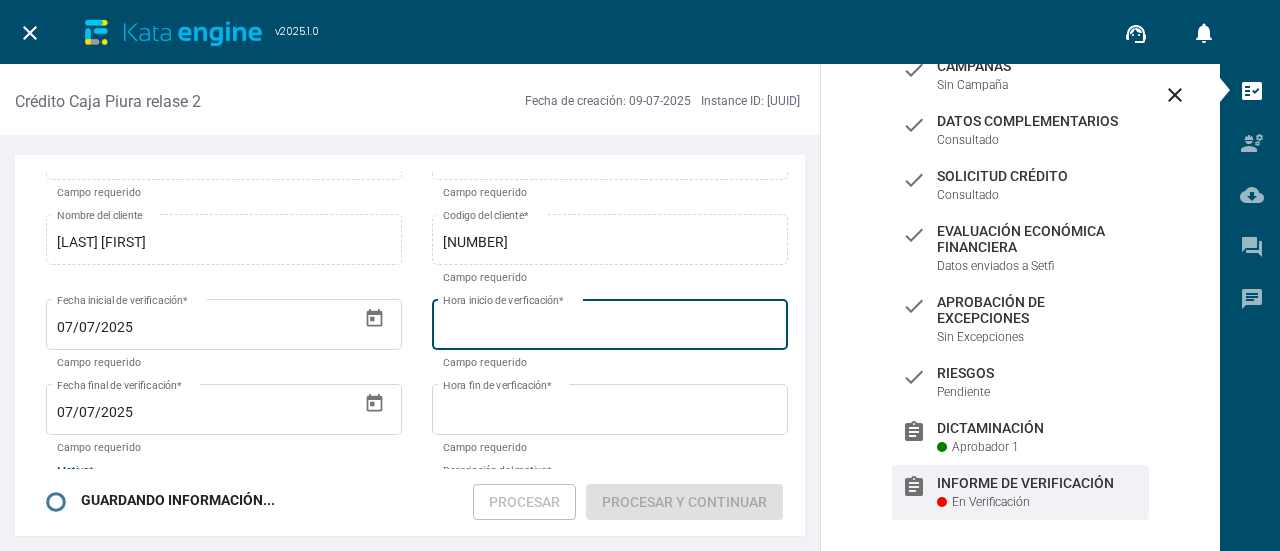 scroll, scrollTop: 100, scrollLeft: 0, axis: vertical 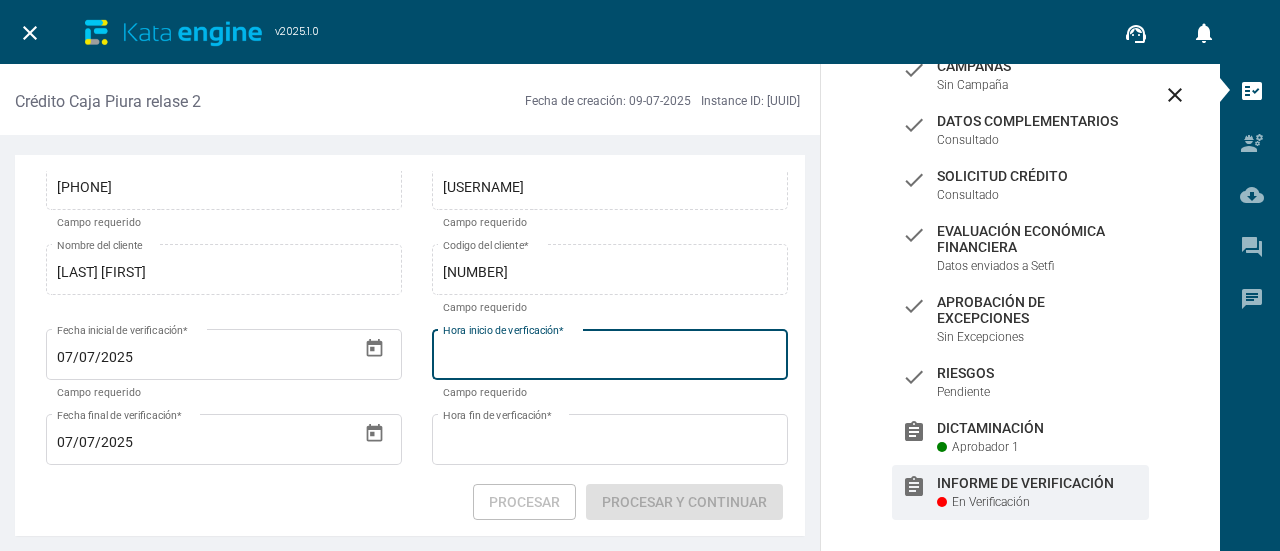 click on "Hora inicio de verficación   *" at bounding box center (610, 358) 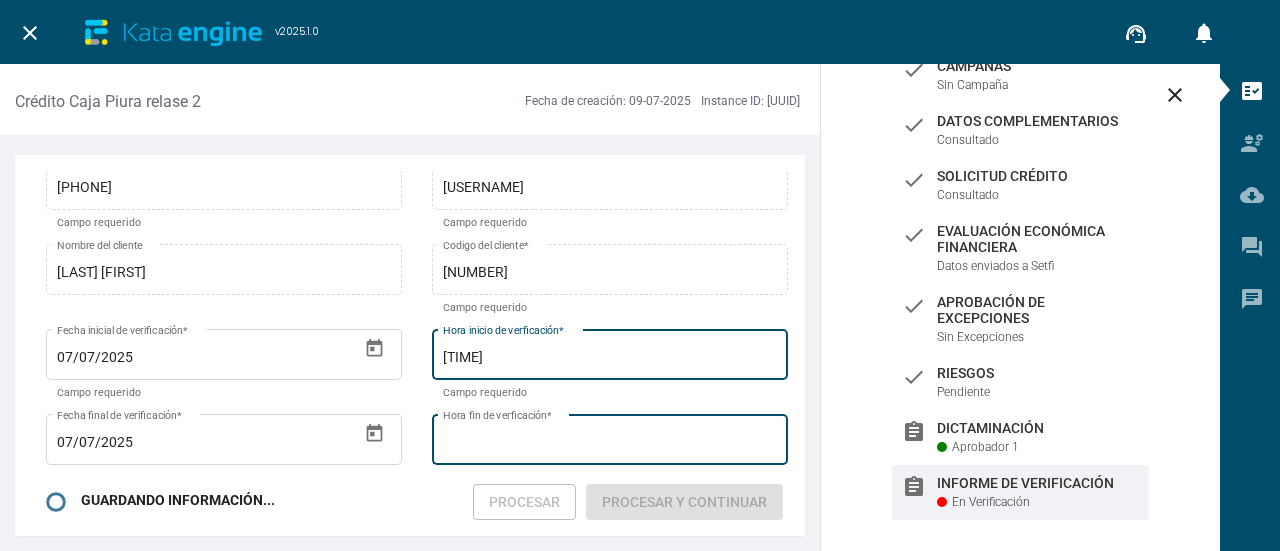 type on "[TIME]" 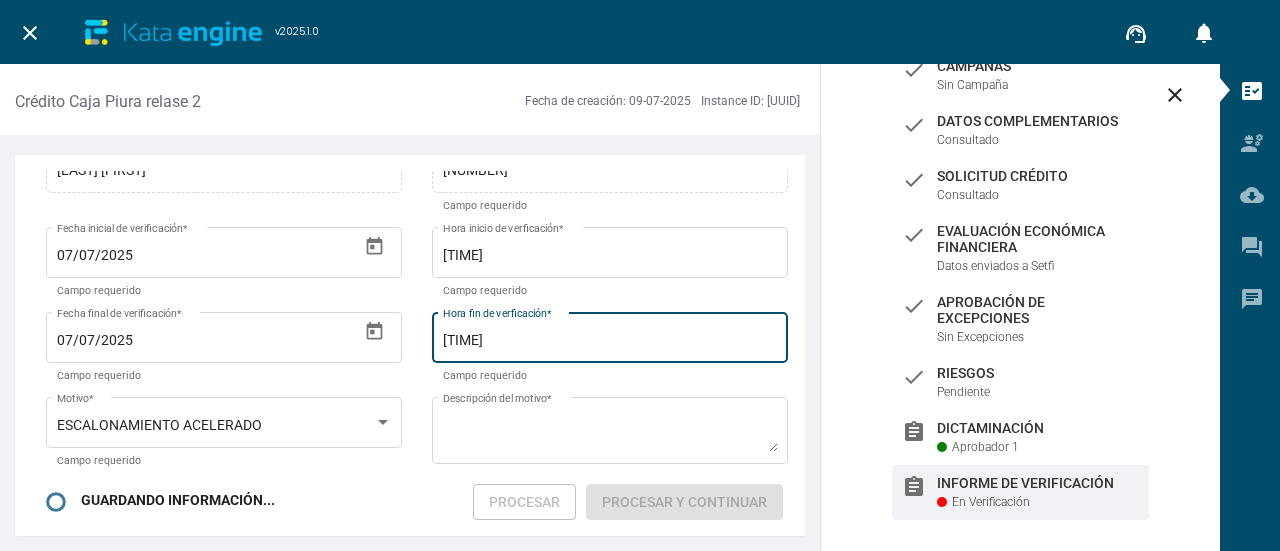 scroll, scrollTop: 300, scrollLeft: 0, axis: vertical 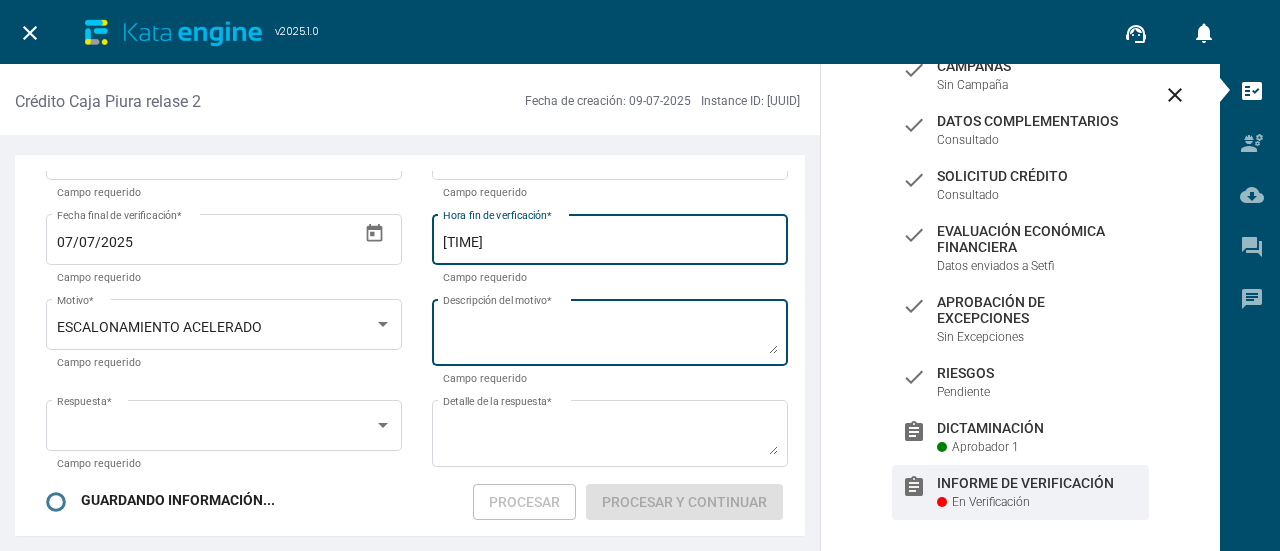 type on "[TIME]" 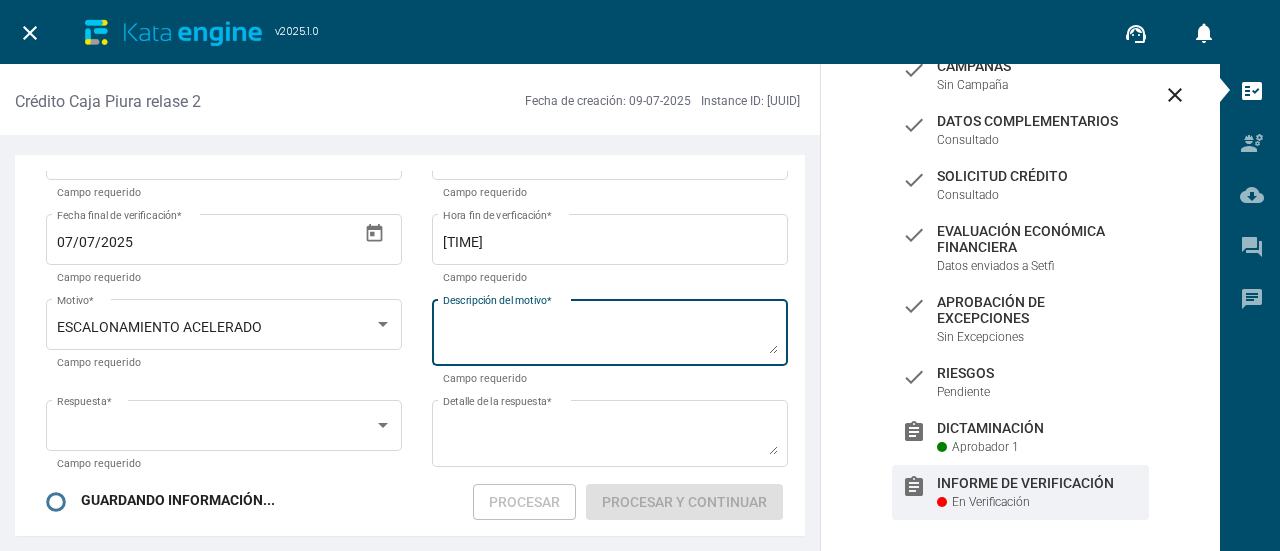 click on "Descripción del motivo   *" at bounding box center (610, 336) 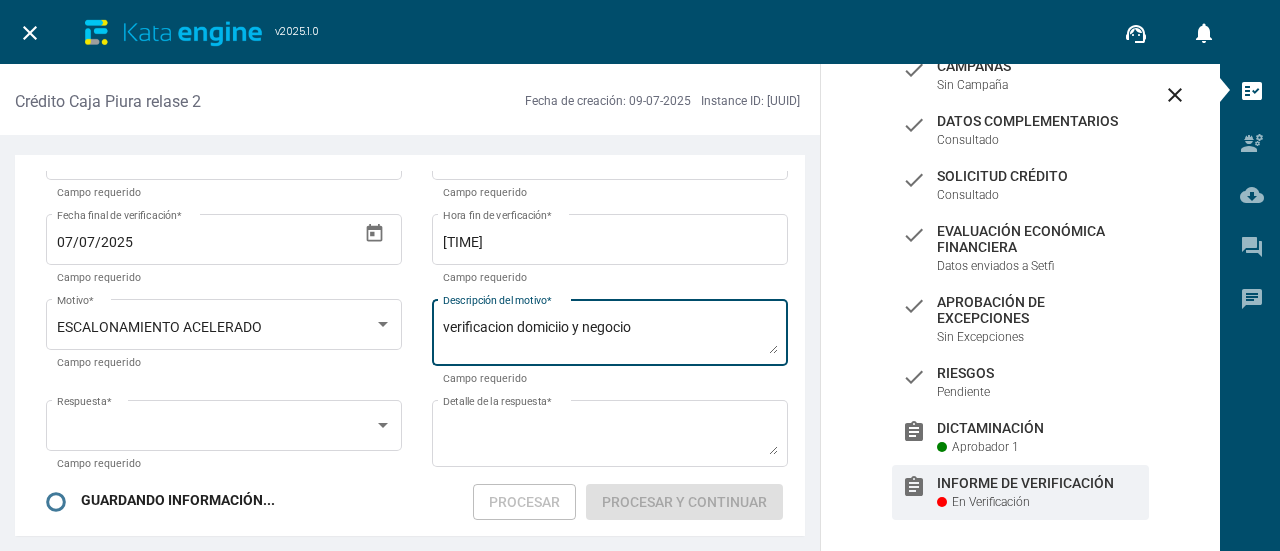 click on "verificacion domiciio y negocio" at bounding box center (610, 336) 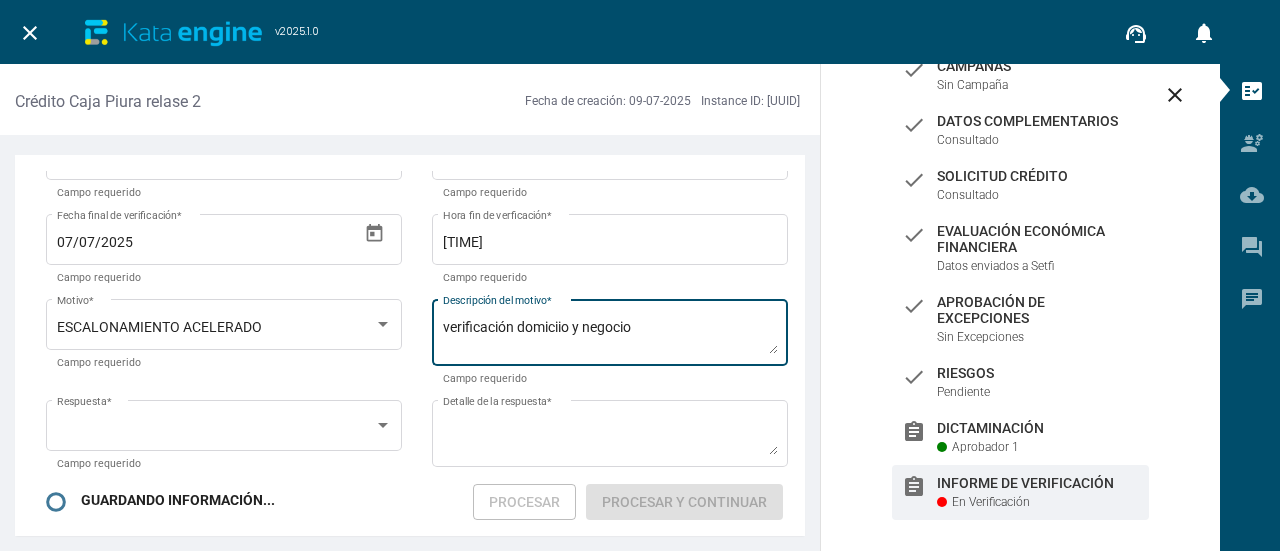 click on "verificación domiciio y negocio" at bounding box center (610, 336) 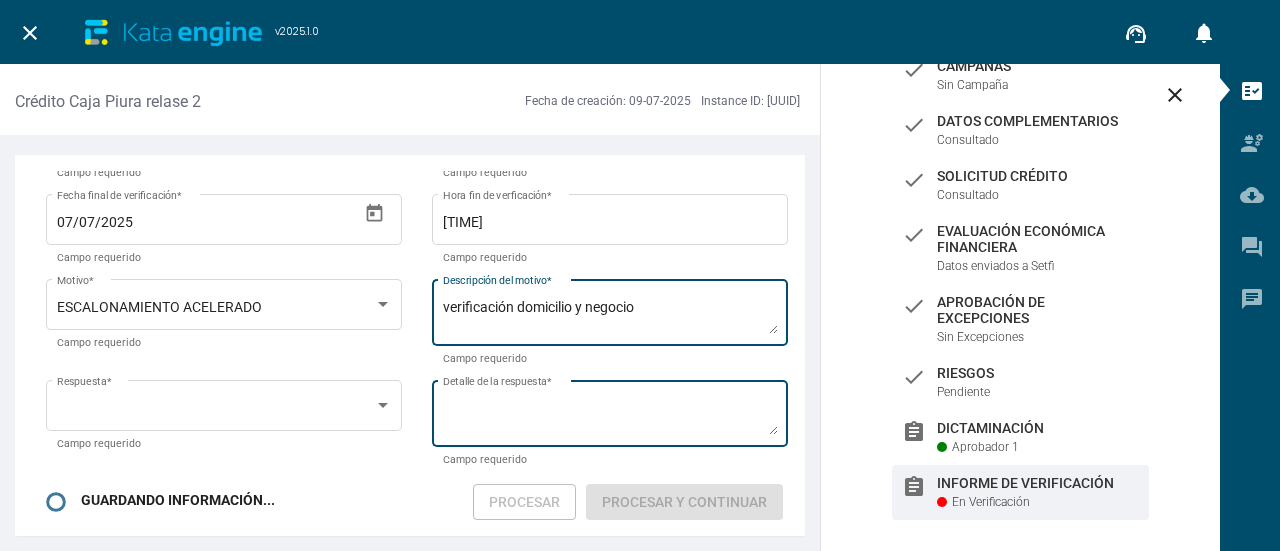 scroll, scrollTop: 331, scrollLeft: 0, axis: vertical 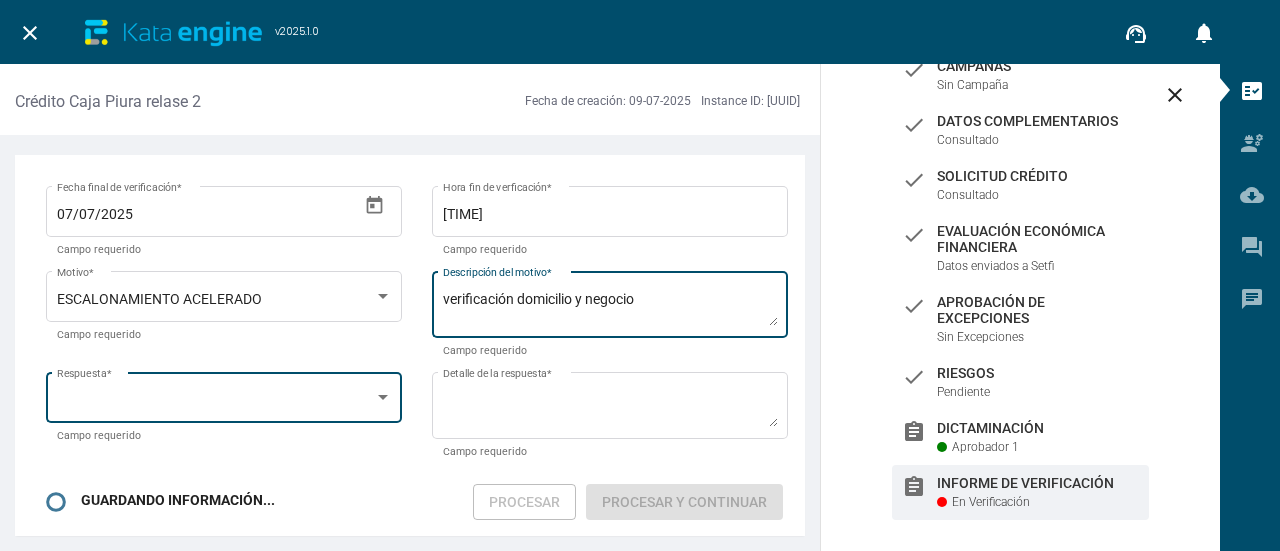 type on "verificación domicilio y negocio" 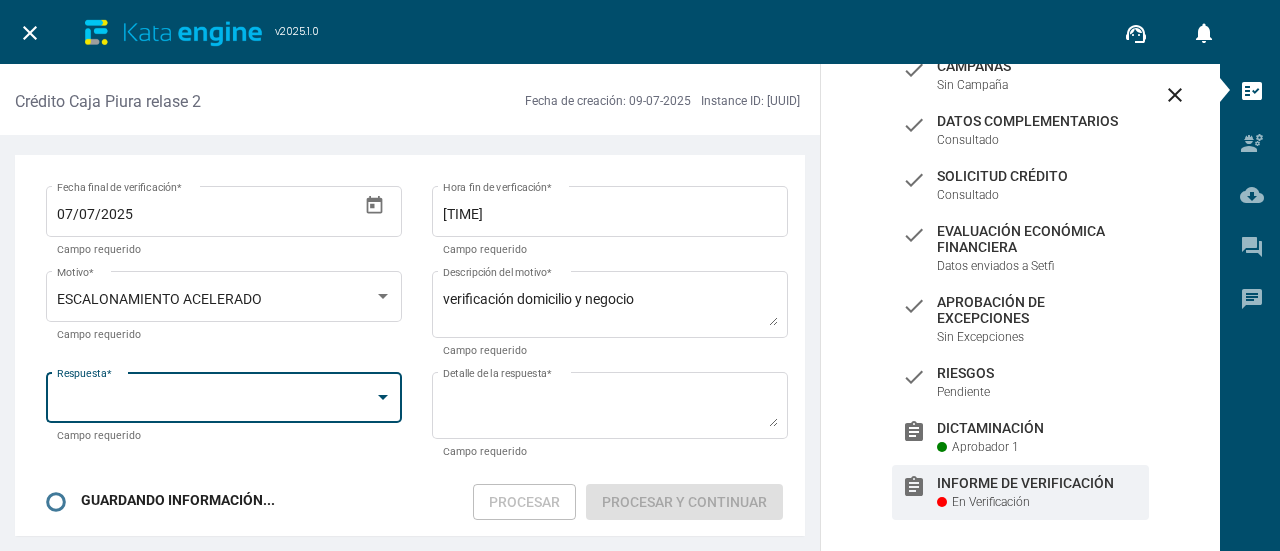 click at bounding box center (224, 401) 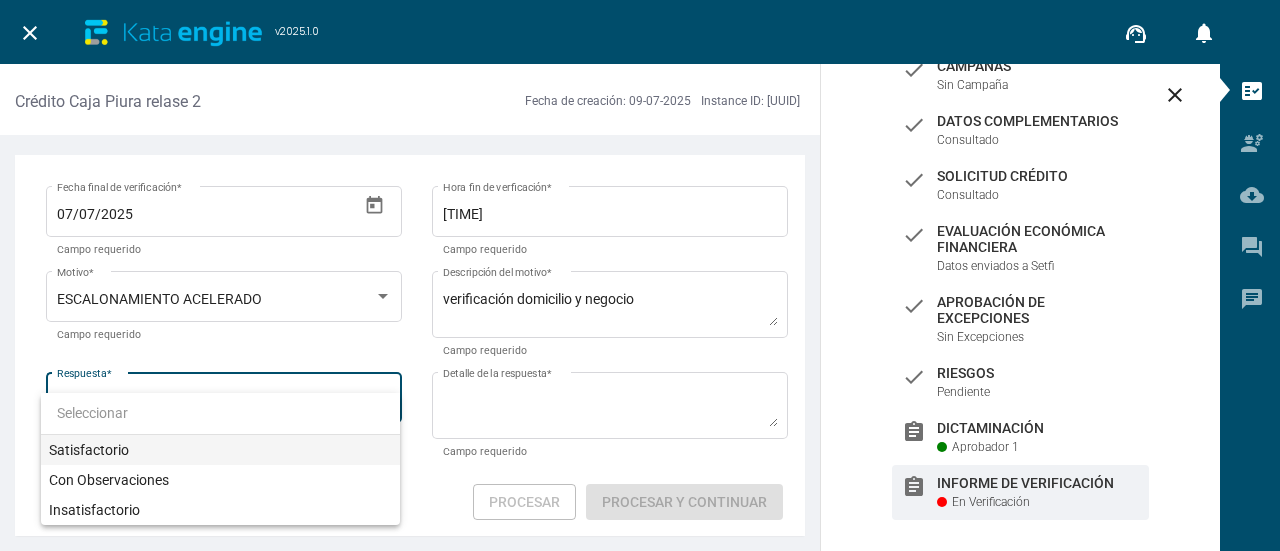 click on "Satisfactorio" at bounding box center [220, 450] 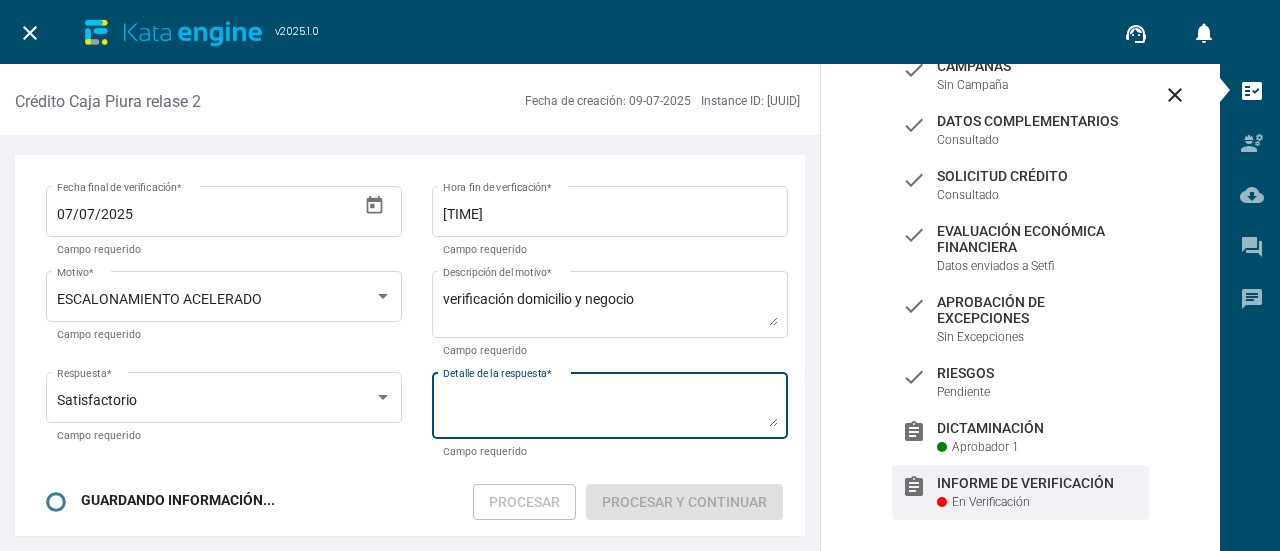 click on "Detalle de la respuesta   *" at bounding box center [610, 409] 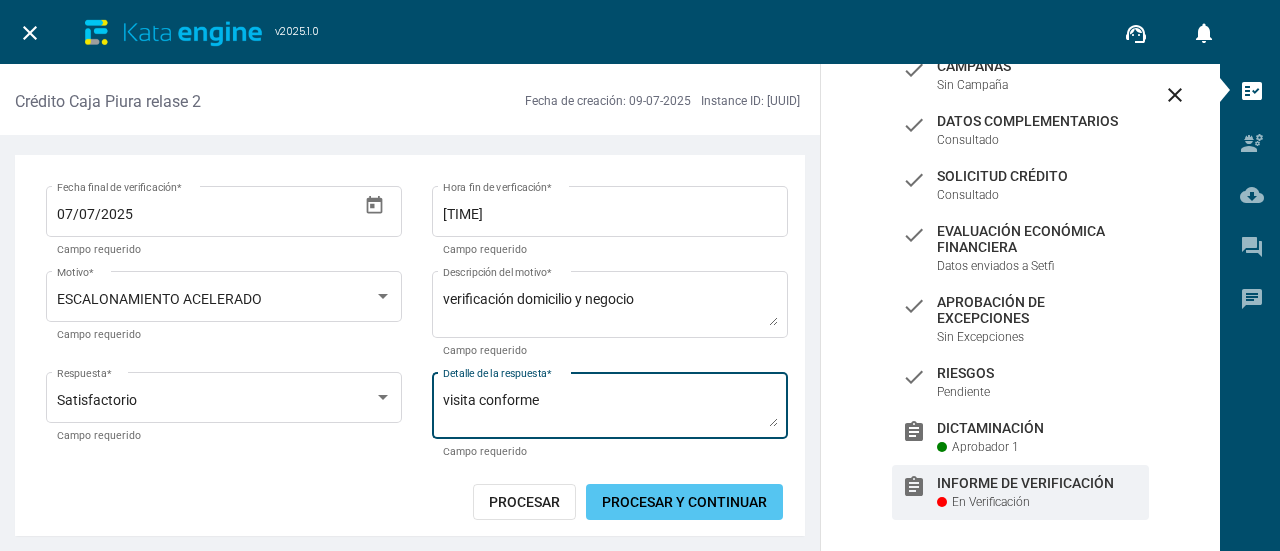 type on "visita conforme" 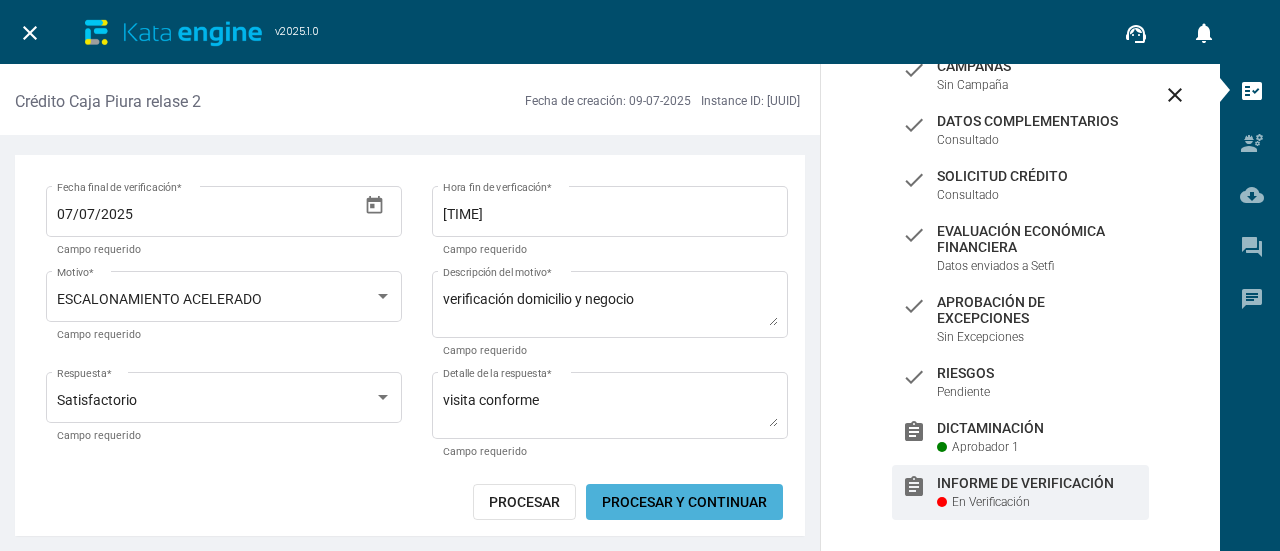 click on "Procesar y Continuar" at bounding box center [684, 502] 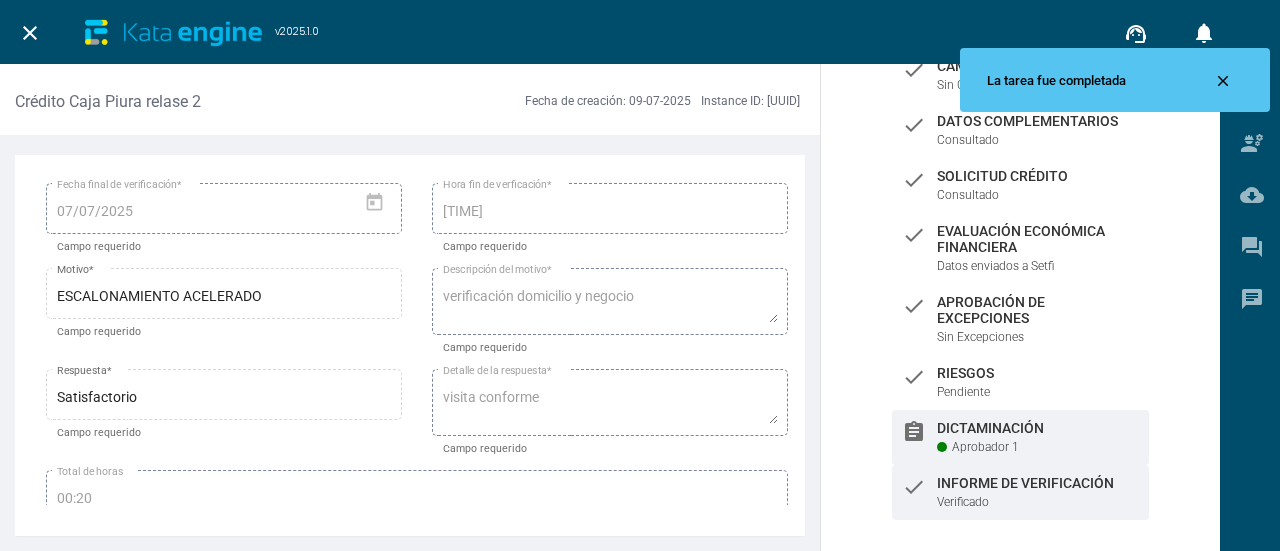 click on "assignment Dictaminación Aprobador 1" at bounding box center (1020, 75) 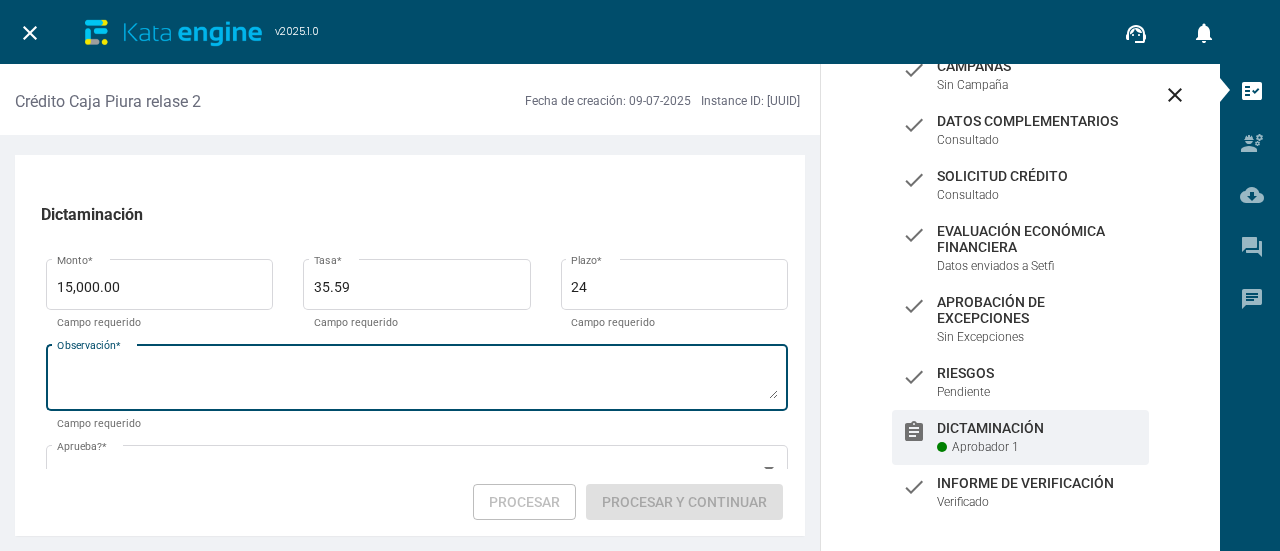 click on "Observación   *" at bounding box center [417, 381] 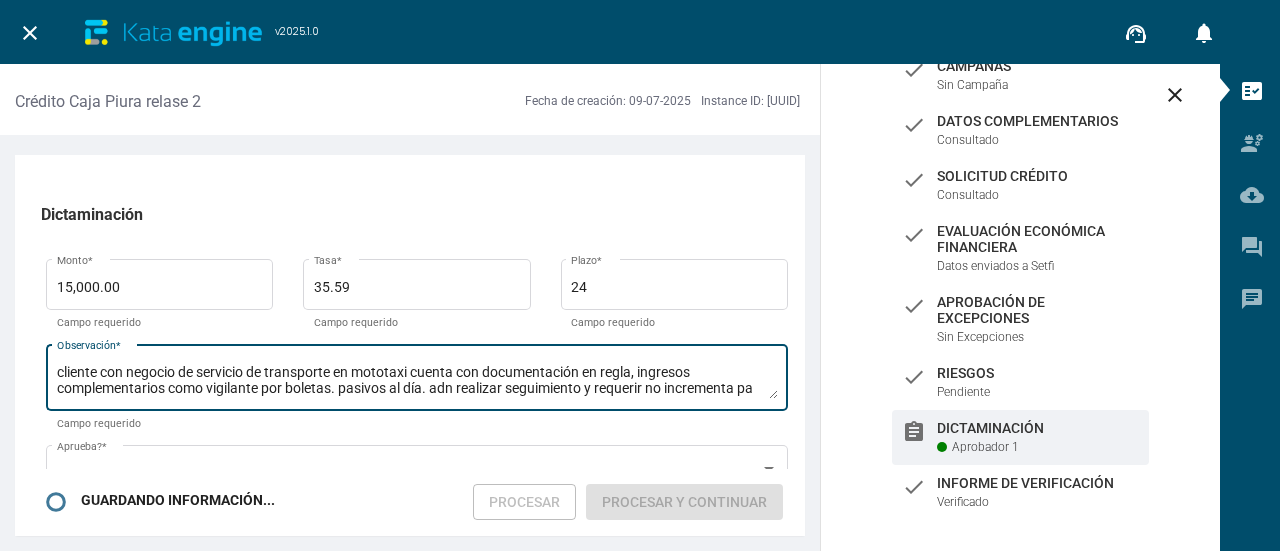 scroll, scrollTop: 14, scrollLeft: 0, axis: vertical 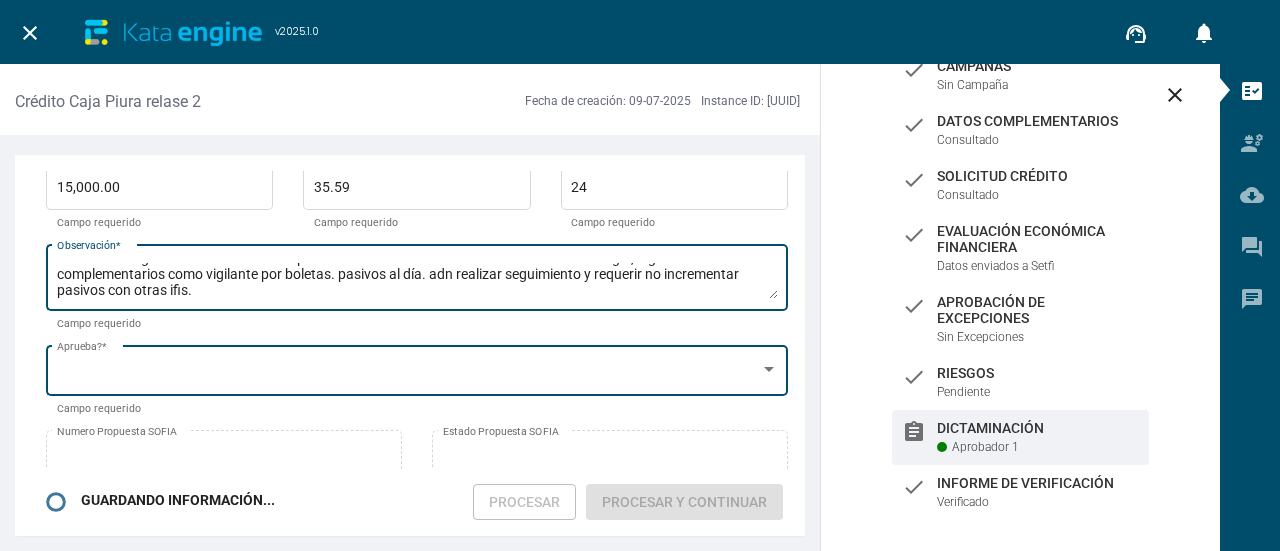 type on "cliente con negocio de servicio de transporte en mototaxi cuenta con documentación en regla, ingresos complementarios como vigilante por boletas. pasivos al día. adn realizar seguimiento y requerir no incrementar pasivos con otras ifis." 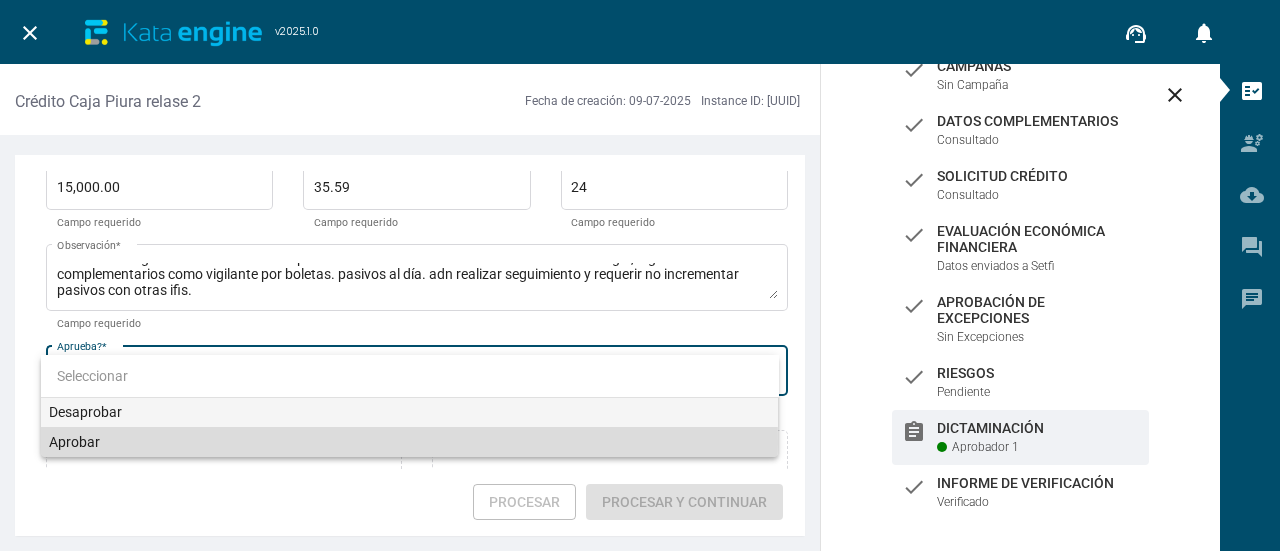 click on "Aprobar" at bounding box center (410, 442) 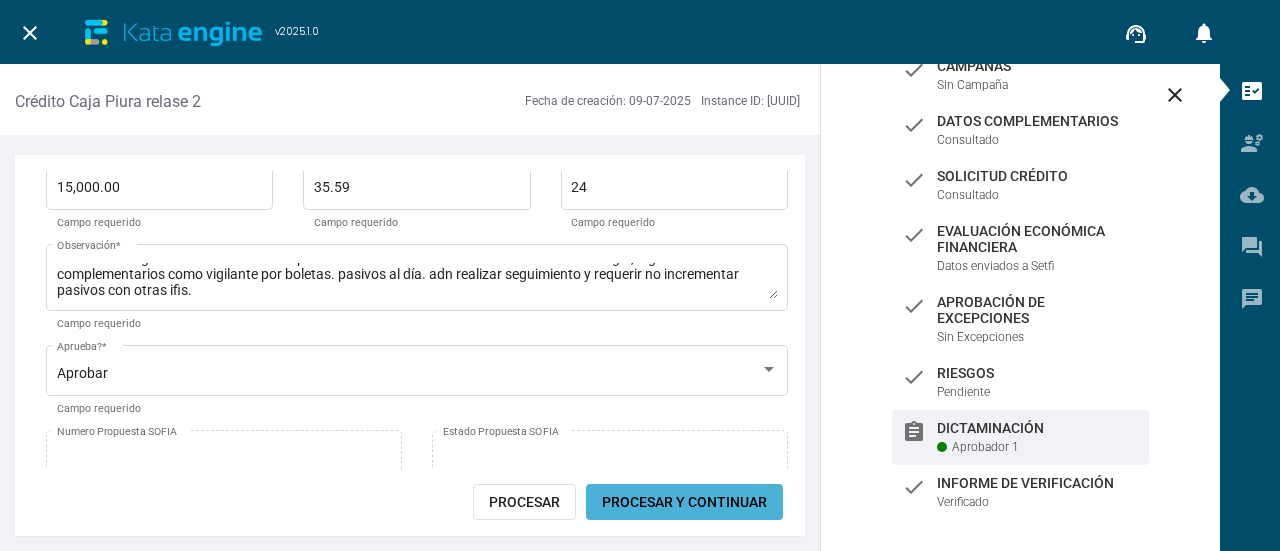 click on "Procesar y Continuar" at bounding box center (684, 502) 